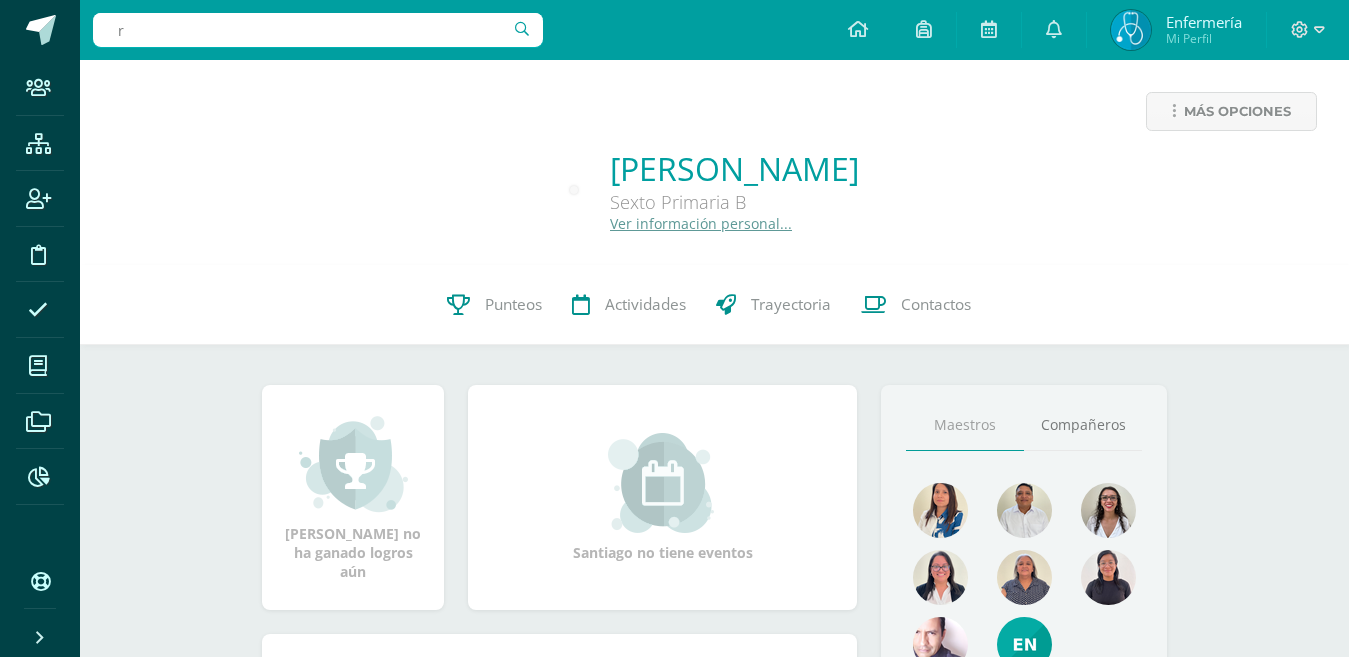 scroll, scrollTop: 0, scrollLeft: 0, axis: both 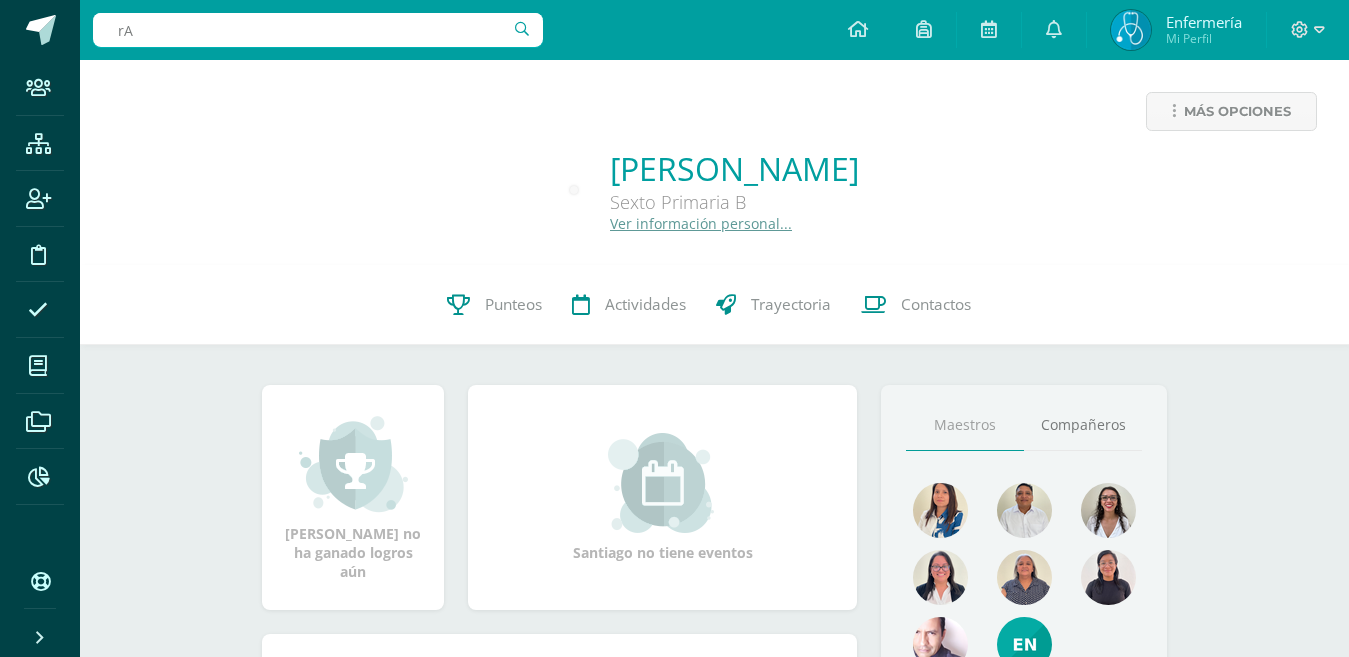 type on "r" 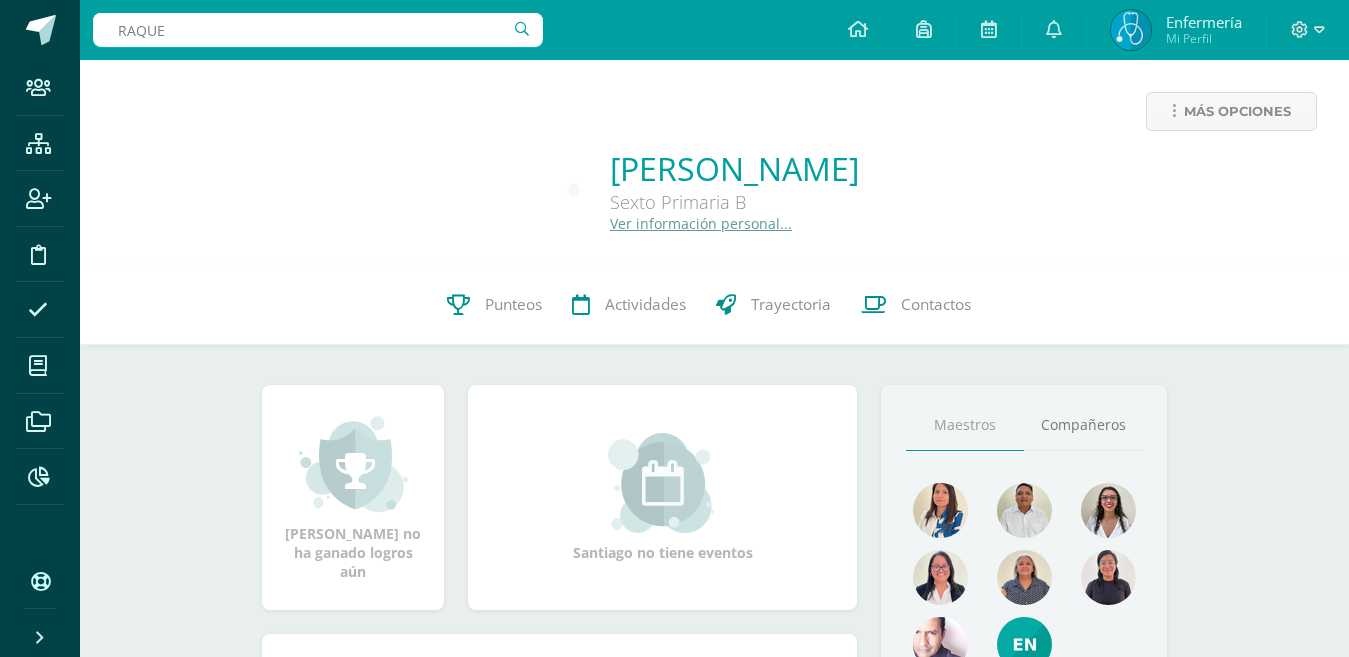 type on "RAQUEL" 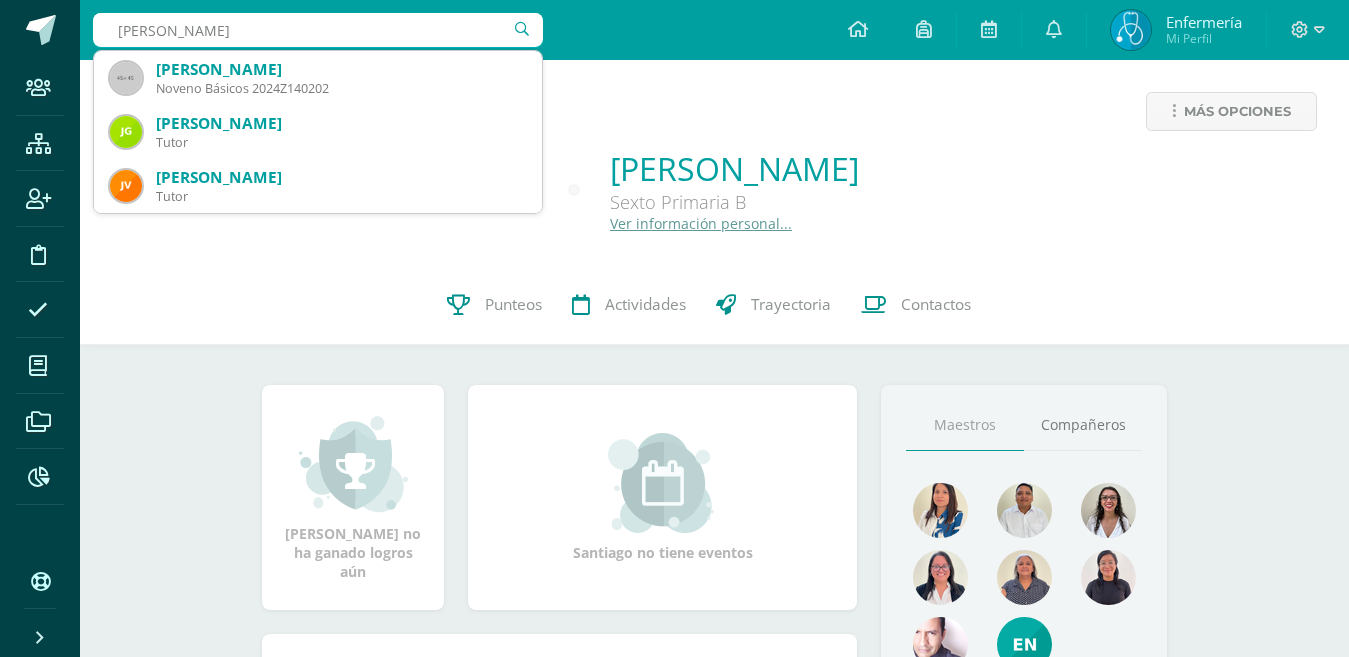 type 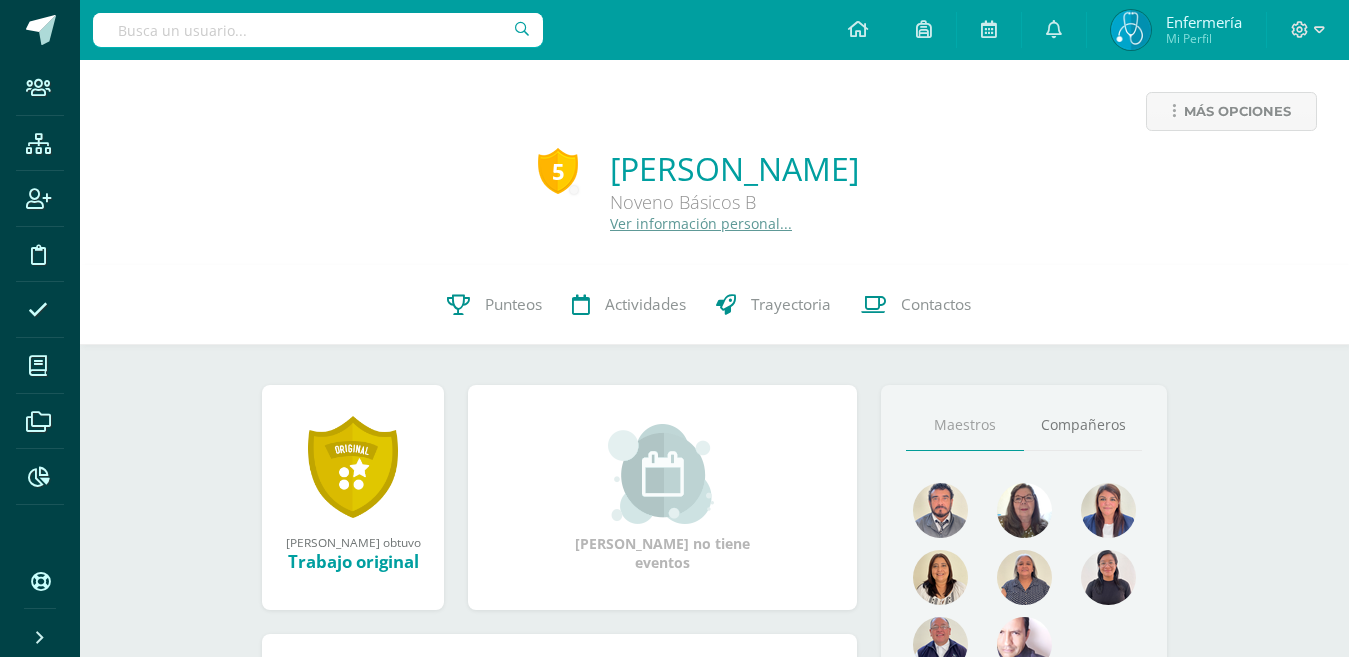 scroll, scrollTop: 0, scrollLeft: 0, axis: both 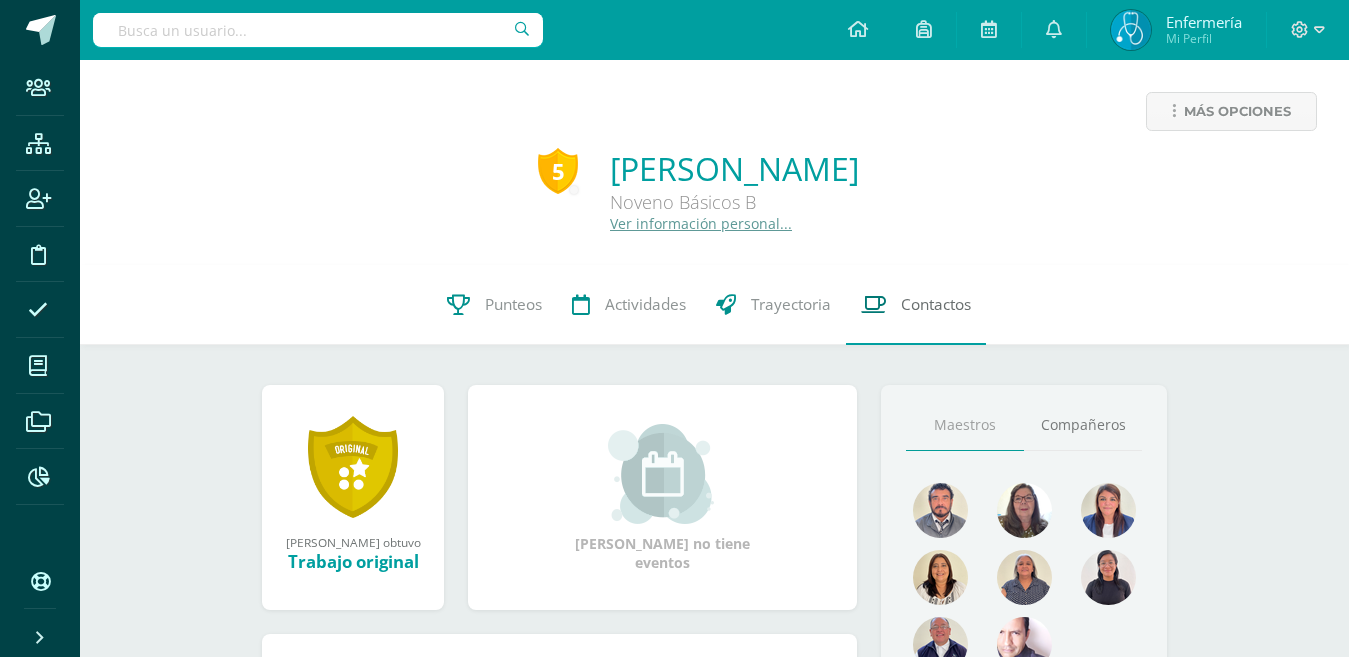 click on "Contactos" at bounding box center (936, 304) 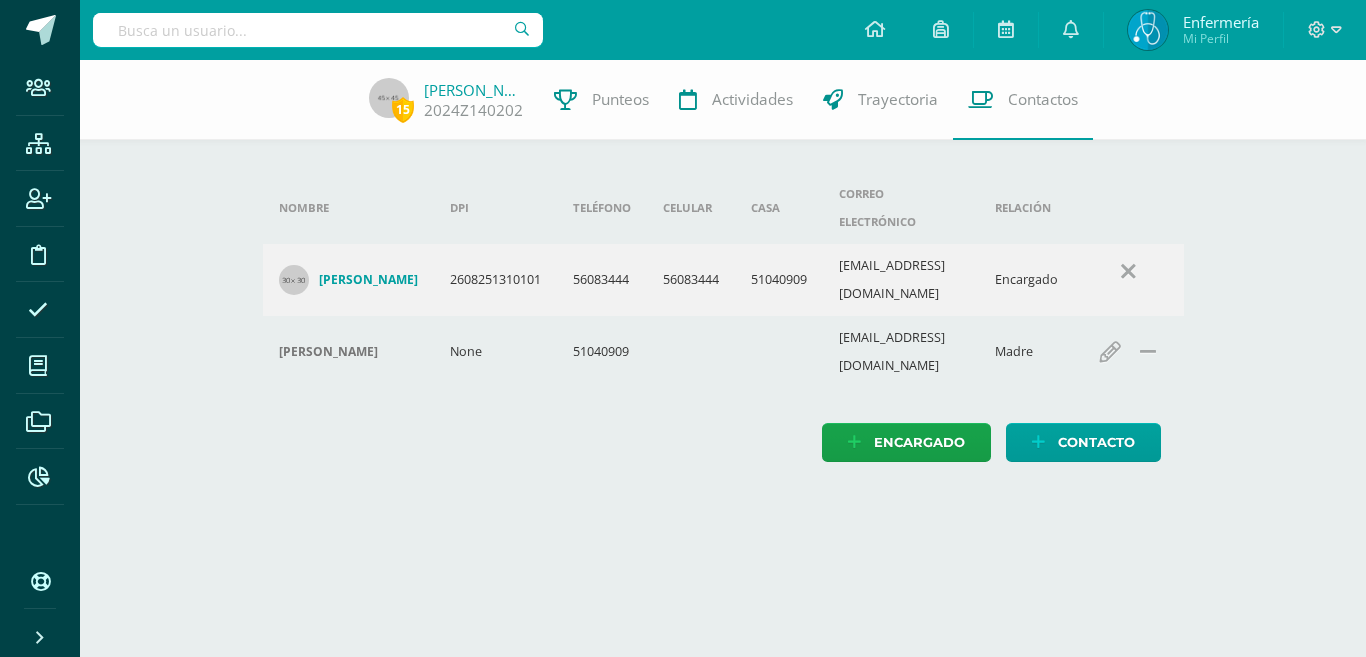 scroll, scrollTop: 0, scrollLeft: 0, axis: both 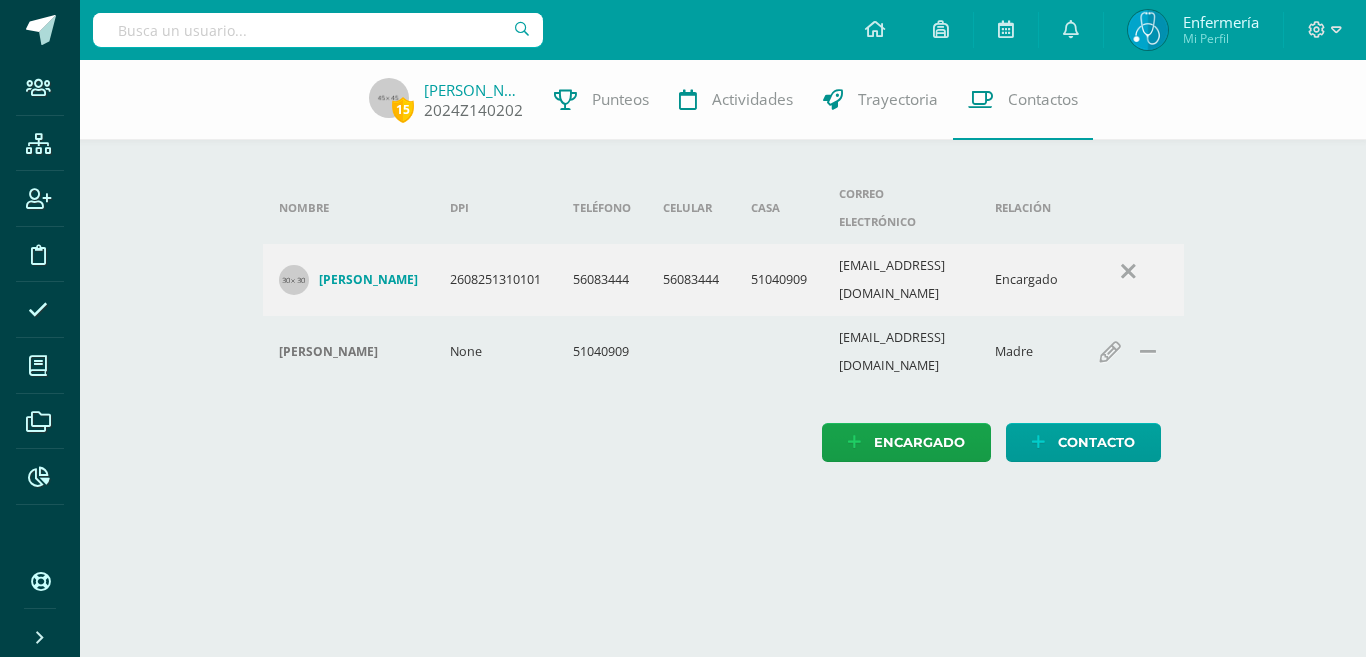 click on "[PERSON_NAME]" at bounding box center (474, 90) 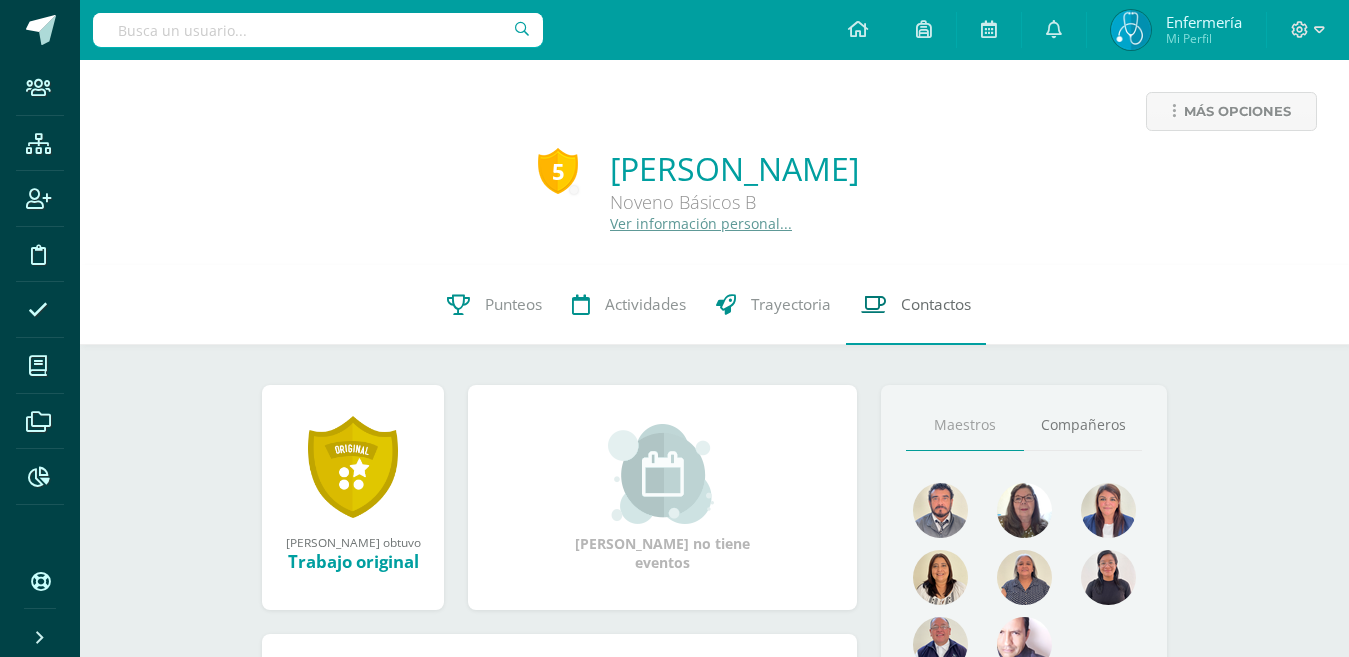 scroll, scrollTop: 0, scrollLeft: 0, axis: both 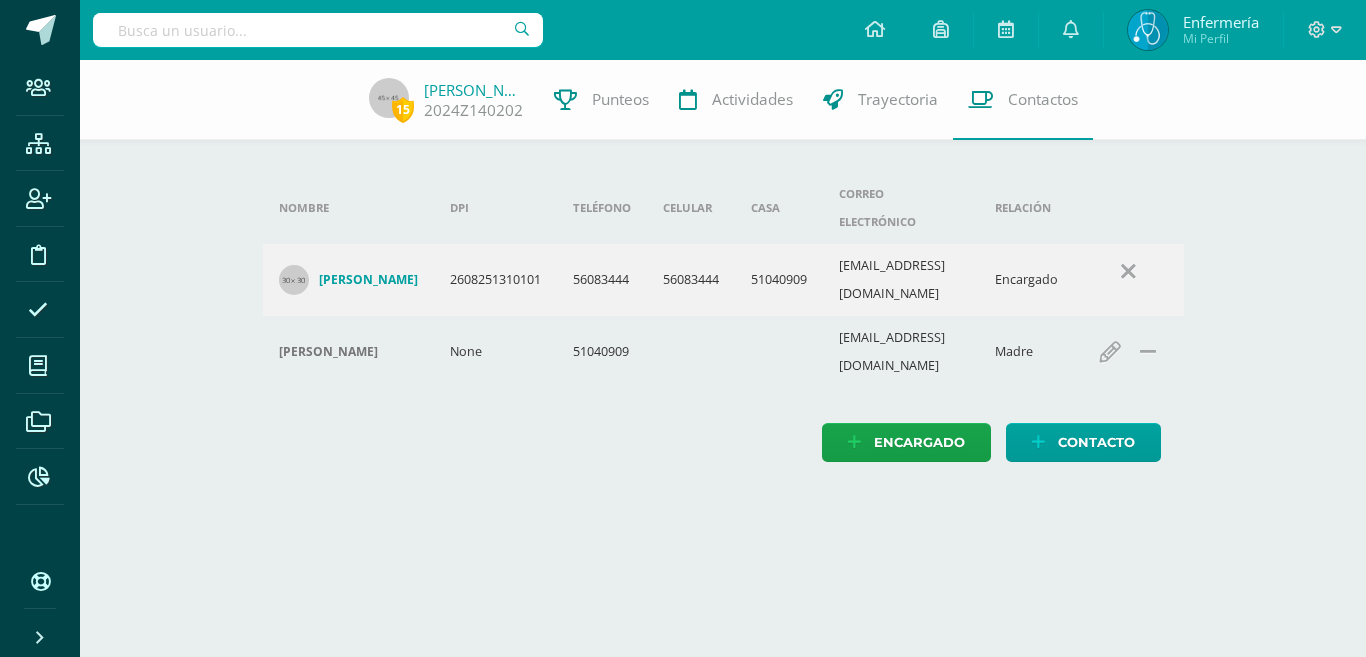 click on "Staff Estructura Inscripción Disciplina Asistencia Mis cursos Archivos Reportes Soporte
Ayuda
Reportar un problema
Centro de ayuda
Últimas actualizaciones
Cerrar panel  Configuración
Cerrar sesión
Enfermería
Mi Perfil Avisos
1584
avisos sin leer
Avisos Heidy   te envió un aviso
Retorno a clases presenciales:
Buenas tardes apreciadas familias de todos los niveles, es un gusto poder saludarlas.
Les compartimos un aviso de interés.
Bendiciones.
Julio 09
Heidy   te envió un aviso
Julio 09
Heidy   te envió un aviso
Julio 09
Heidy" at bounding box center [683, 251] 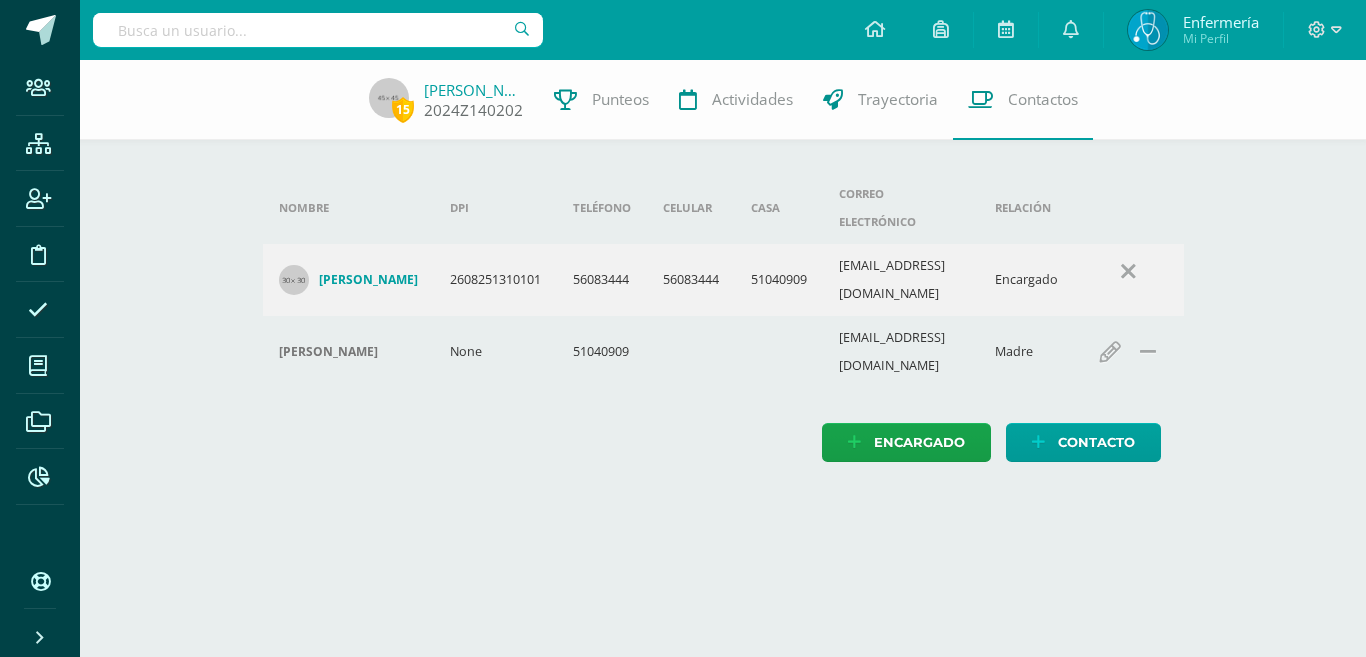 click on "Valeria Monterroso
2024Z140202" at bounding box center [474, 100] 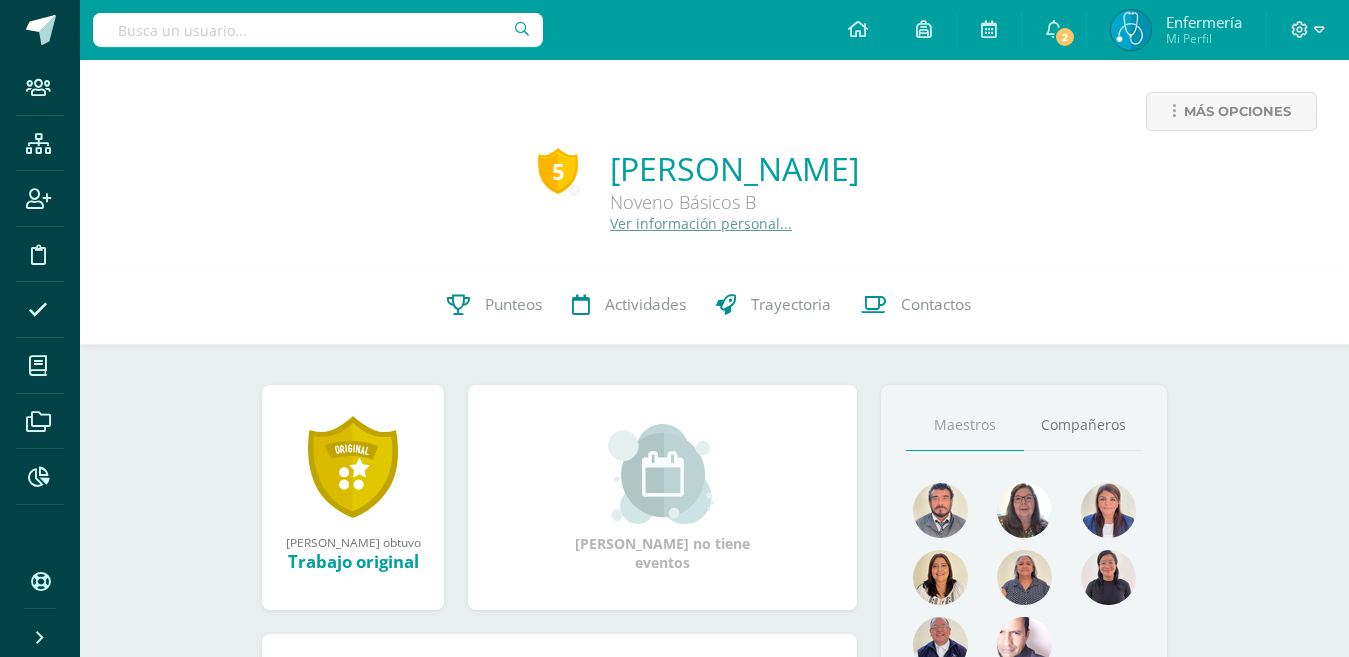 scroll, scrollTop: 0, scrollLeft: 0, axis: both 